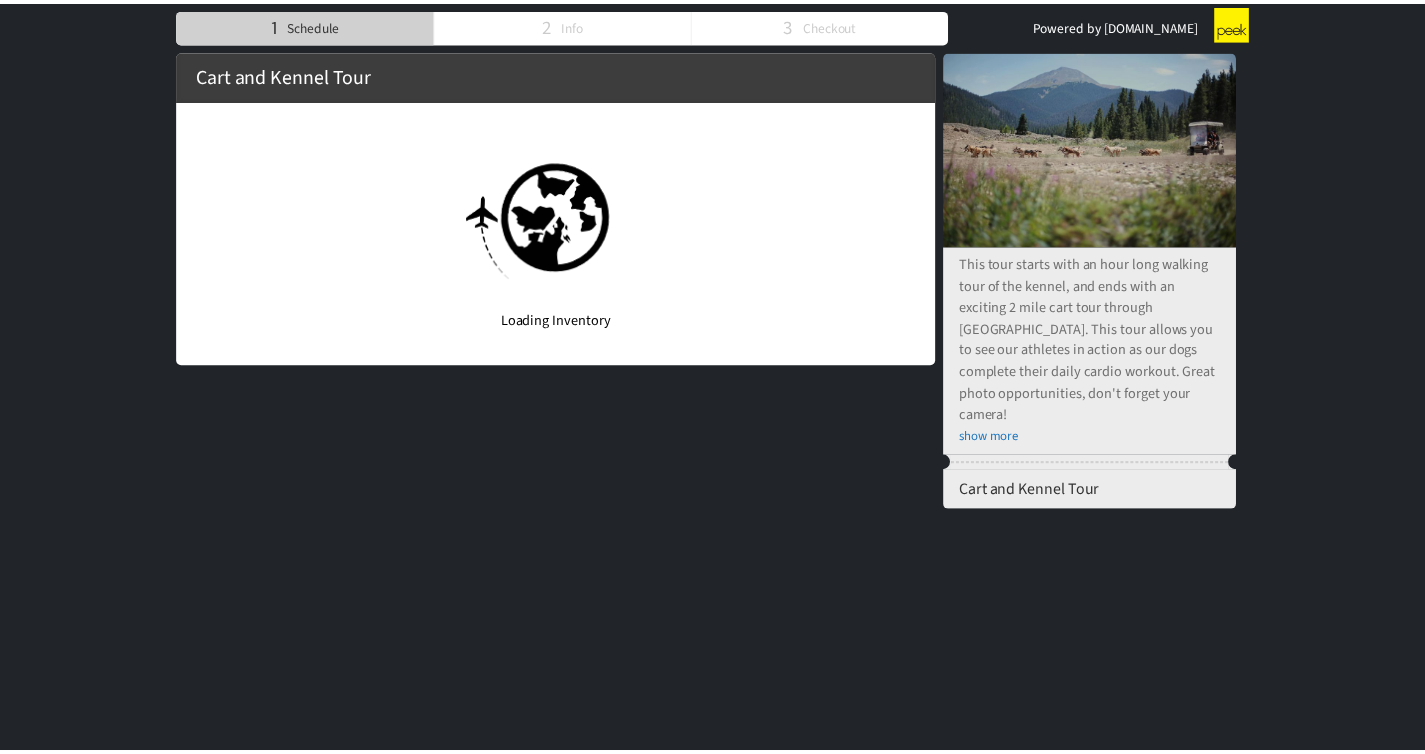 scroll, scrollTop: 0, scrollLeft: 0, axis: both 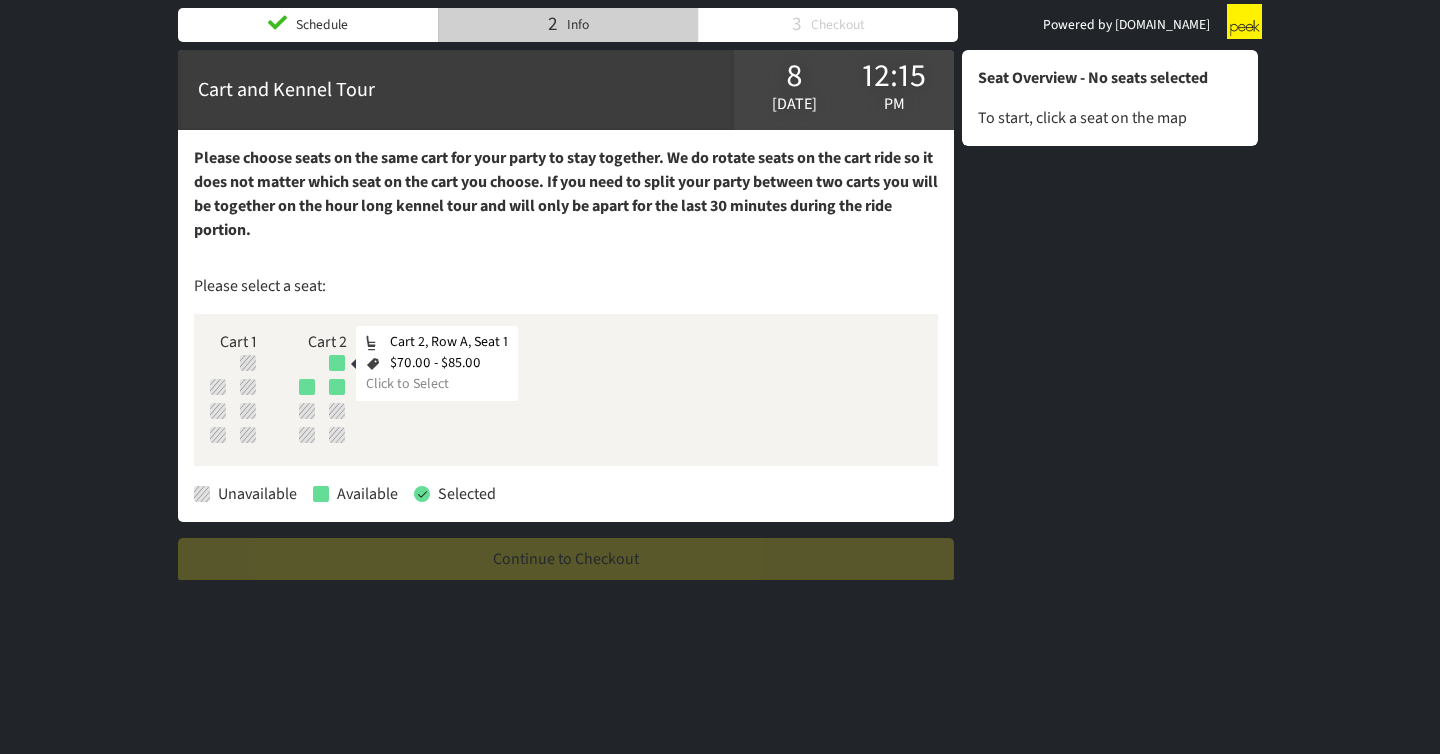 click at bounding box center [337, 363] 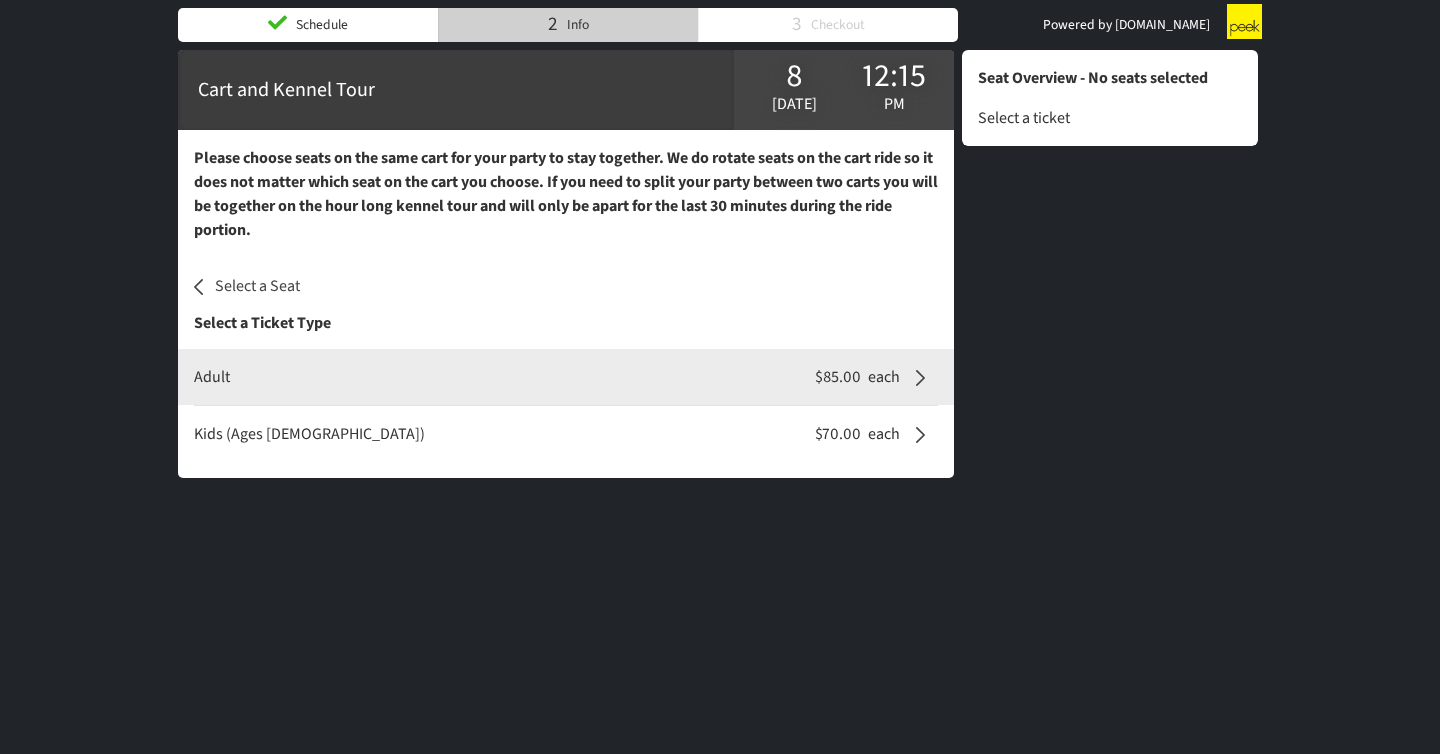 click on "$85.00
each" at bounding box center (856, 377) 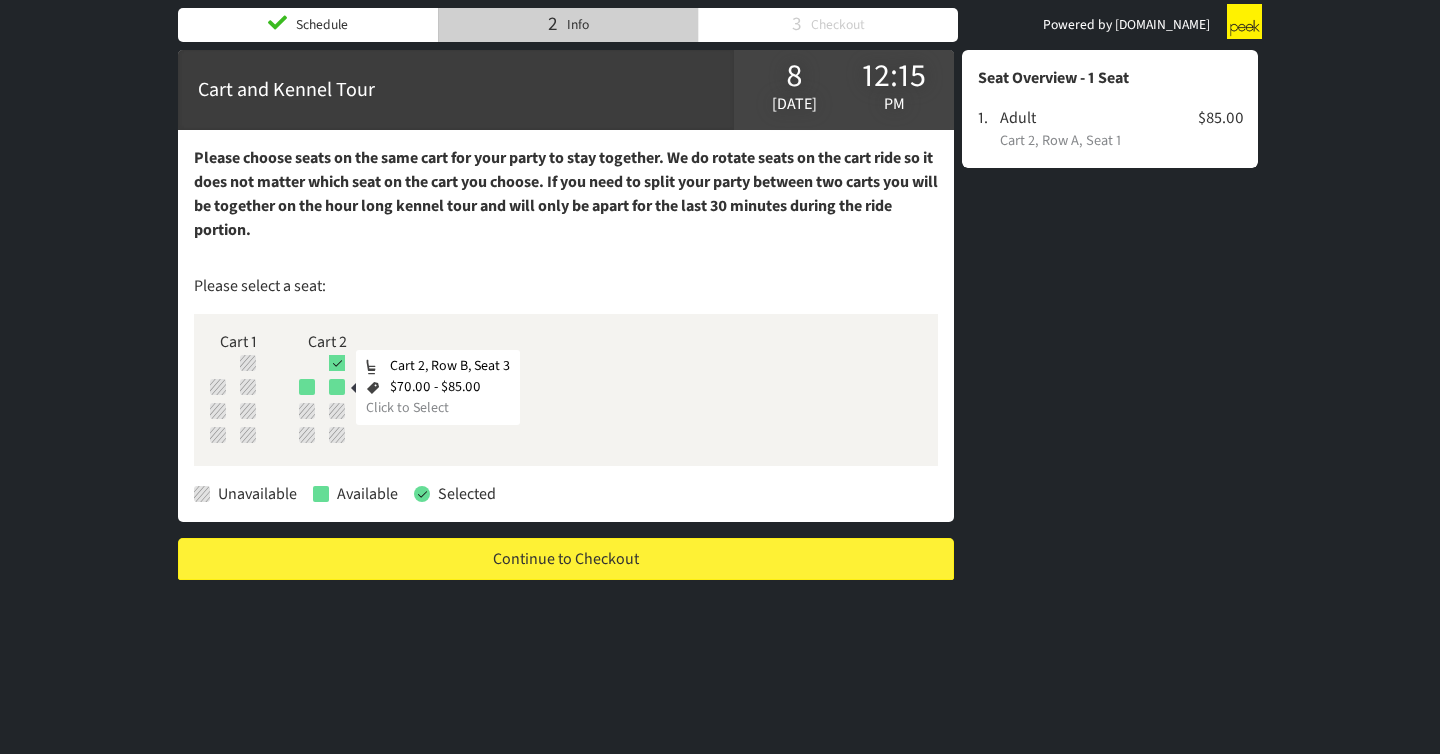 click at bounding box center (337, 387) 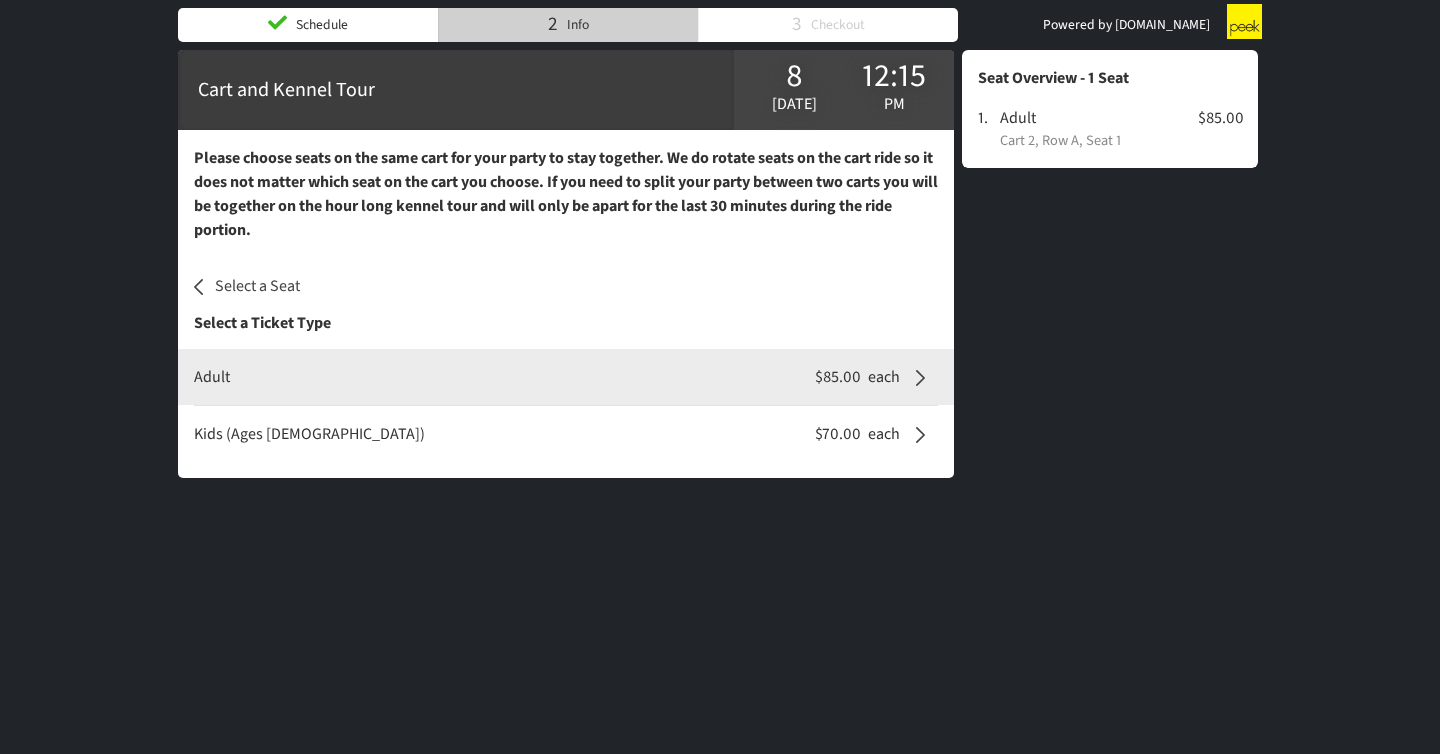 click on "Adult" at bounding box center [495, 377] 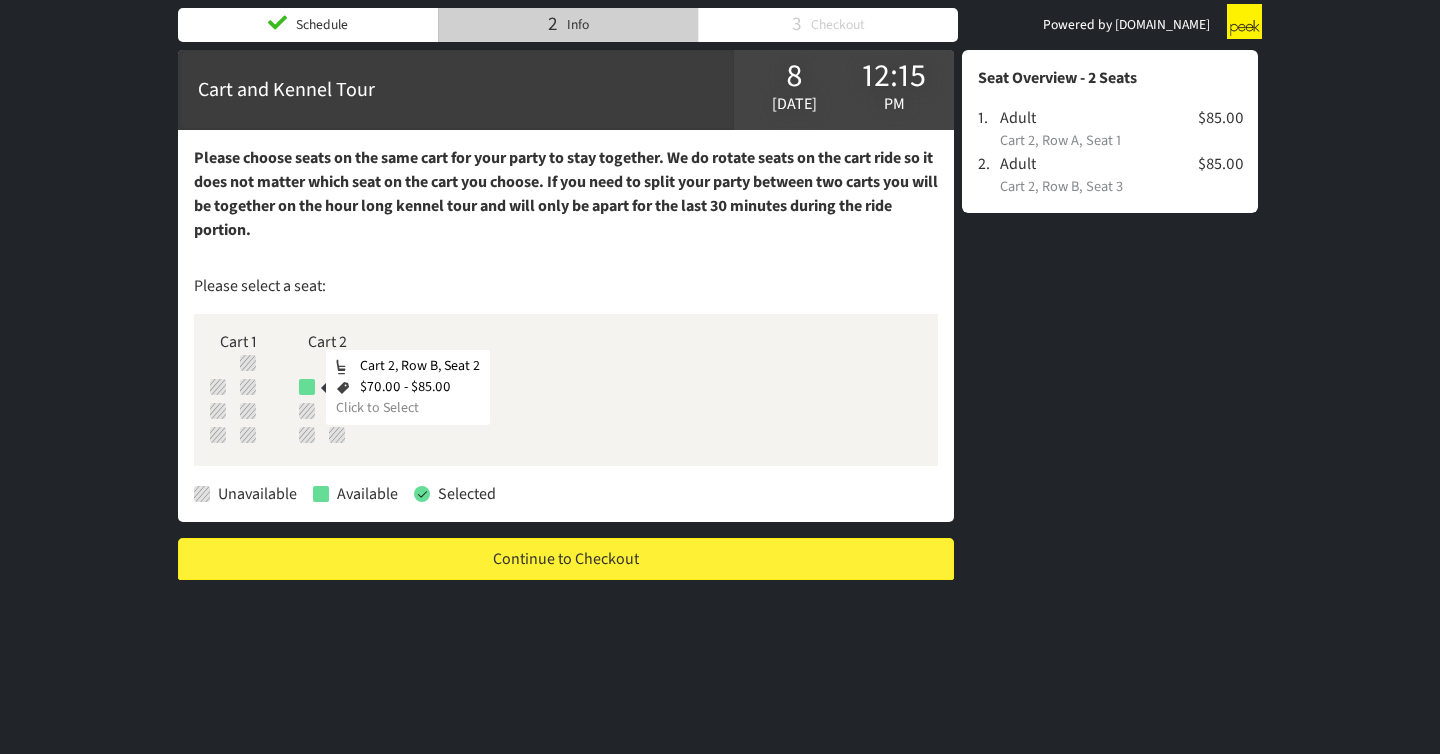 click at bounding box center [307, 387] 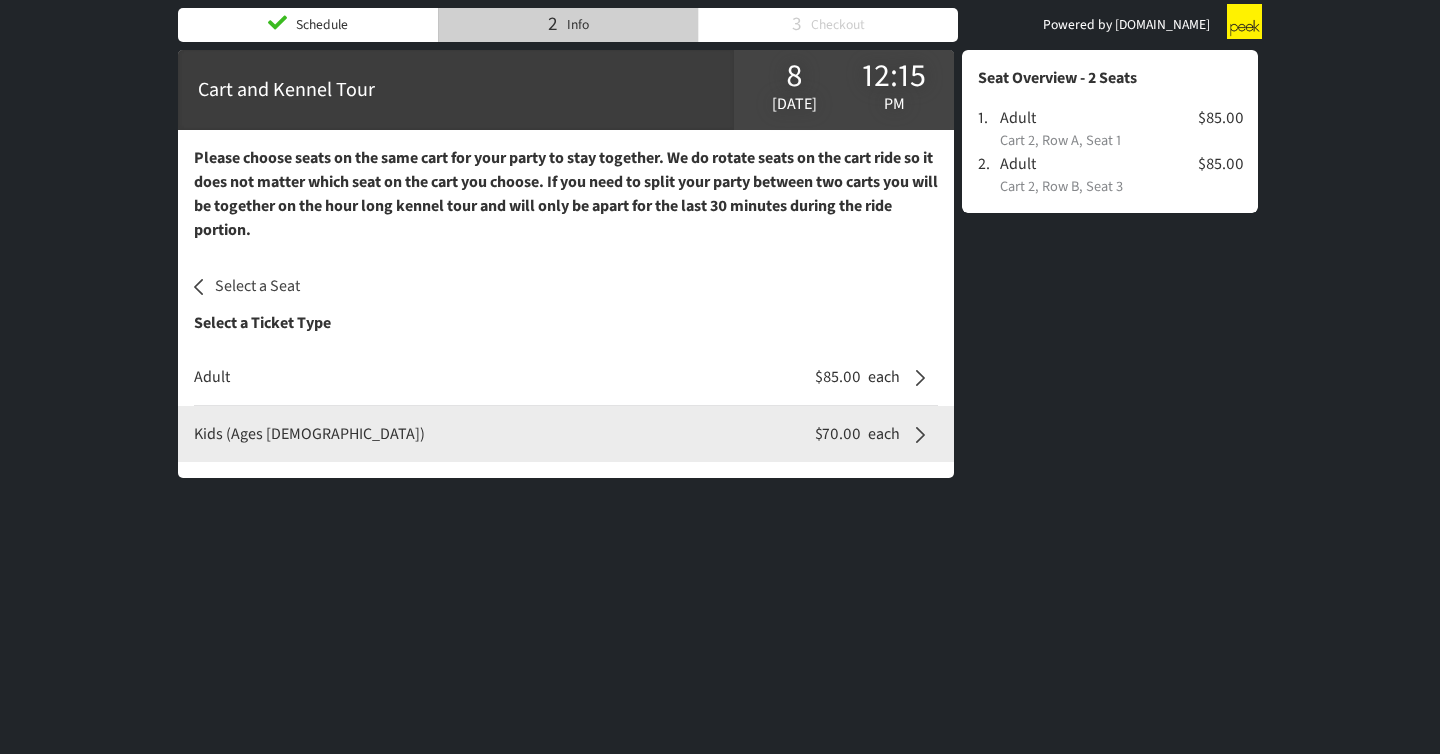 click on "Kids (Ages [DEMOGRAPHIC_DATA])
$70.00
each" at bounding box center [587, 434] 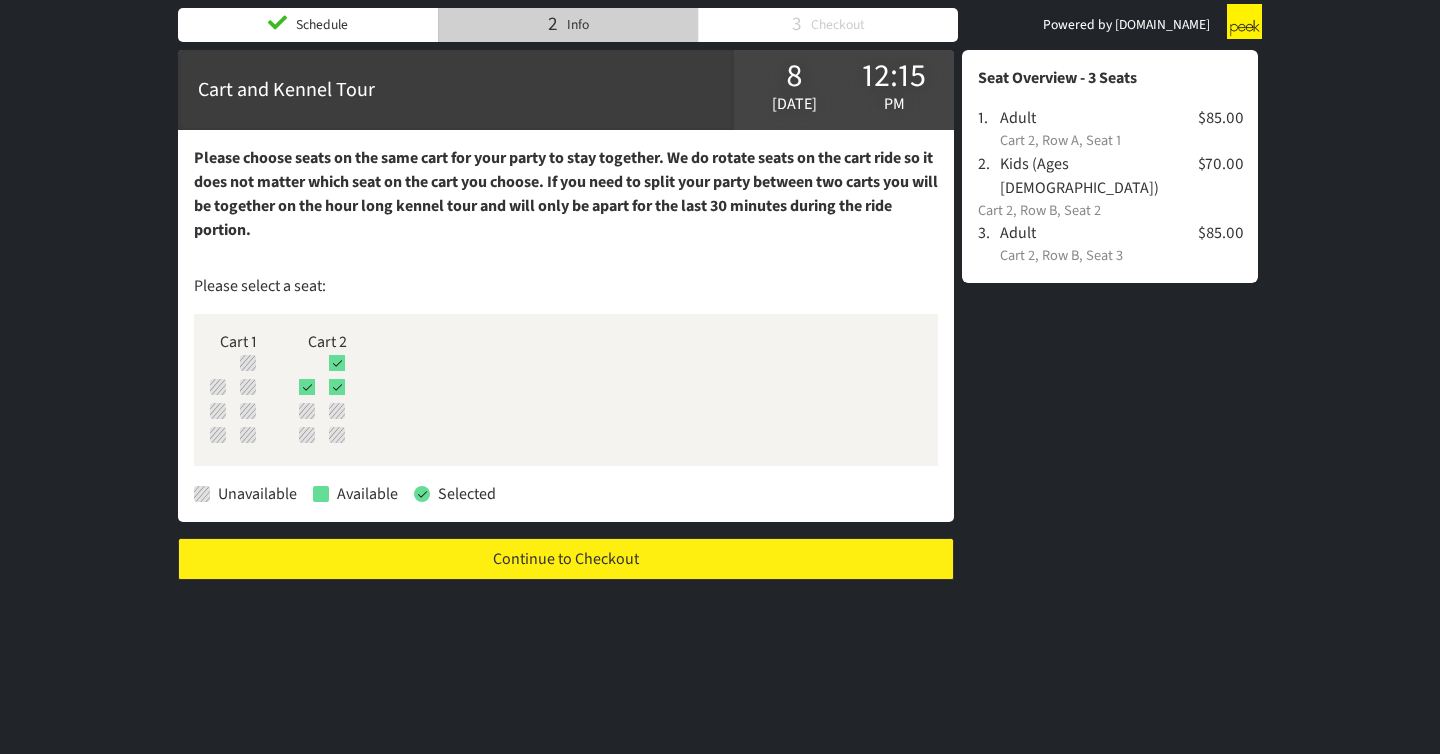 click on "Continue to Checkout" at bounding box center [566, 559] 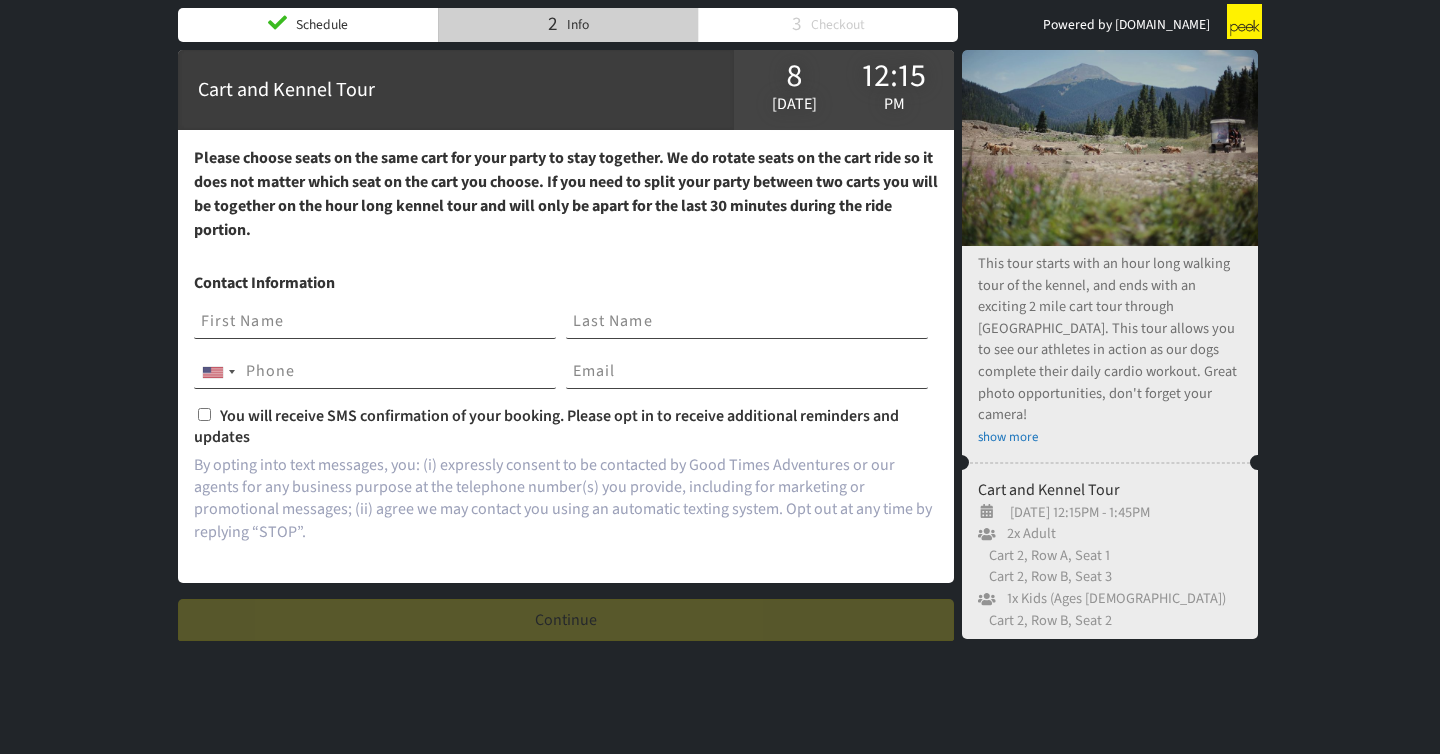 click at bounding box center (375, 322) 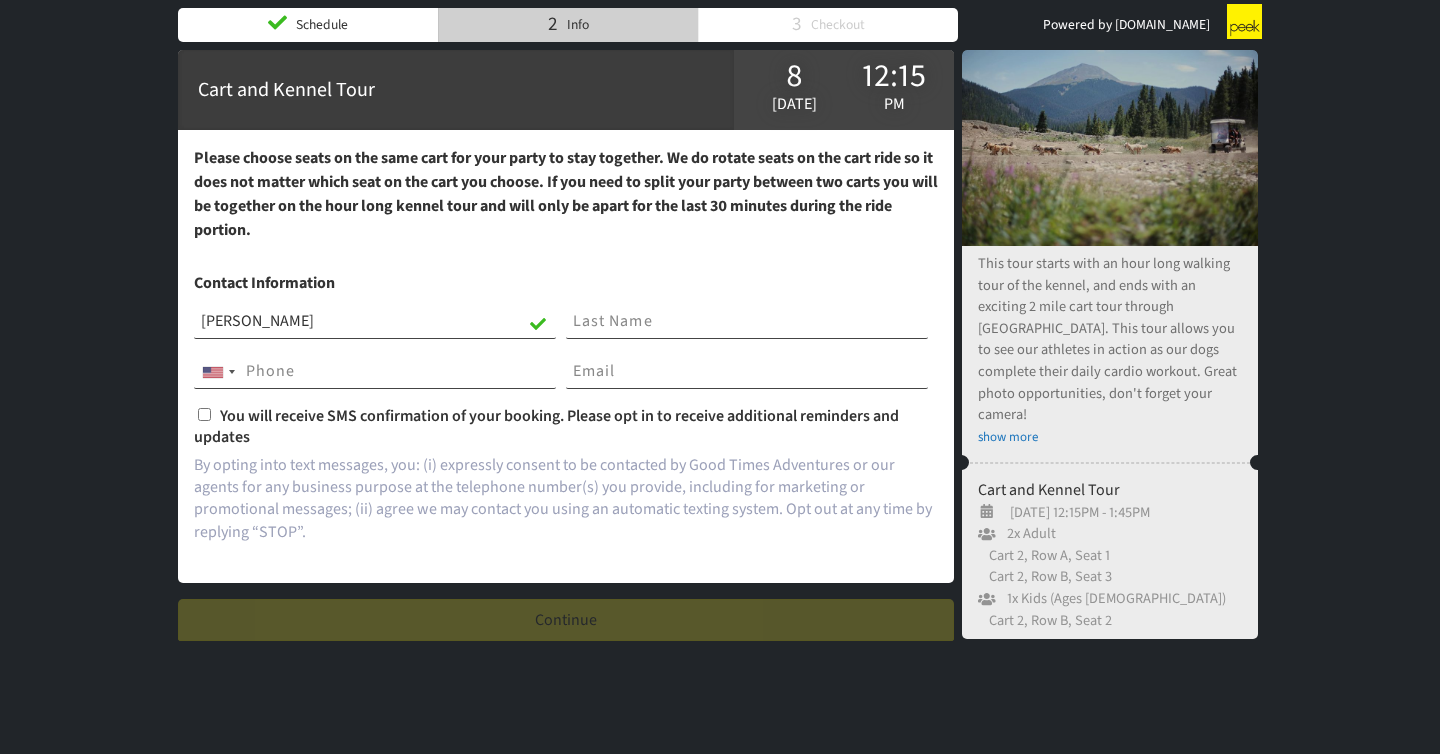 type on "[PERSON_NAME]" 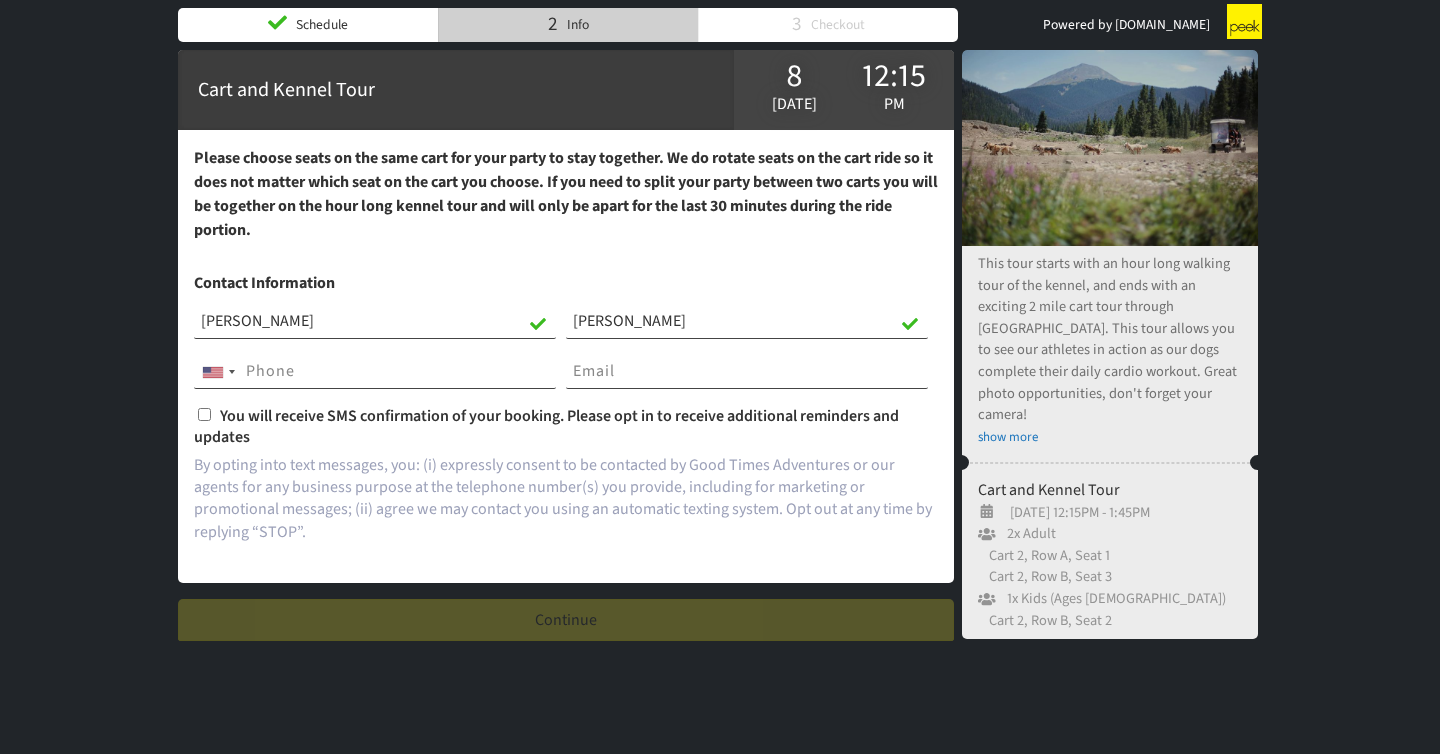type on "[PERSON_NAME]" 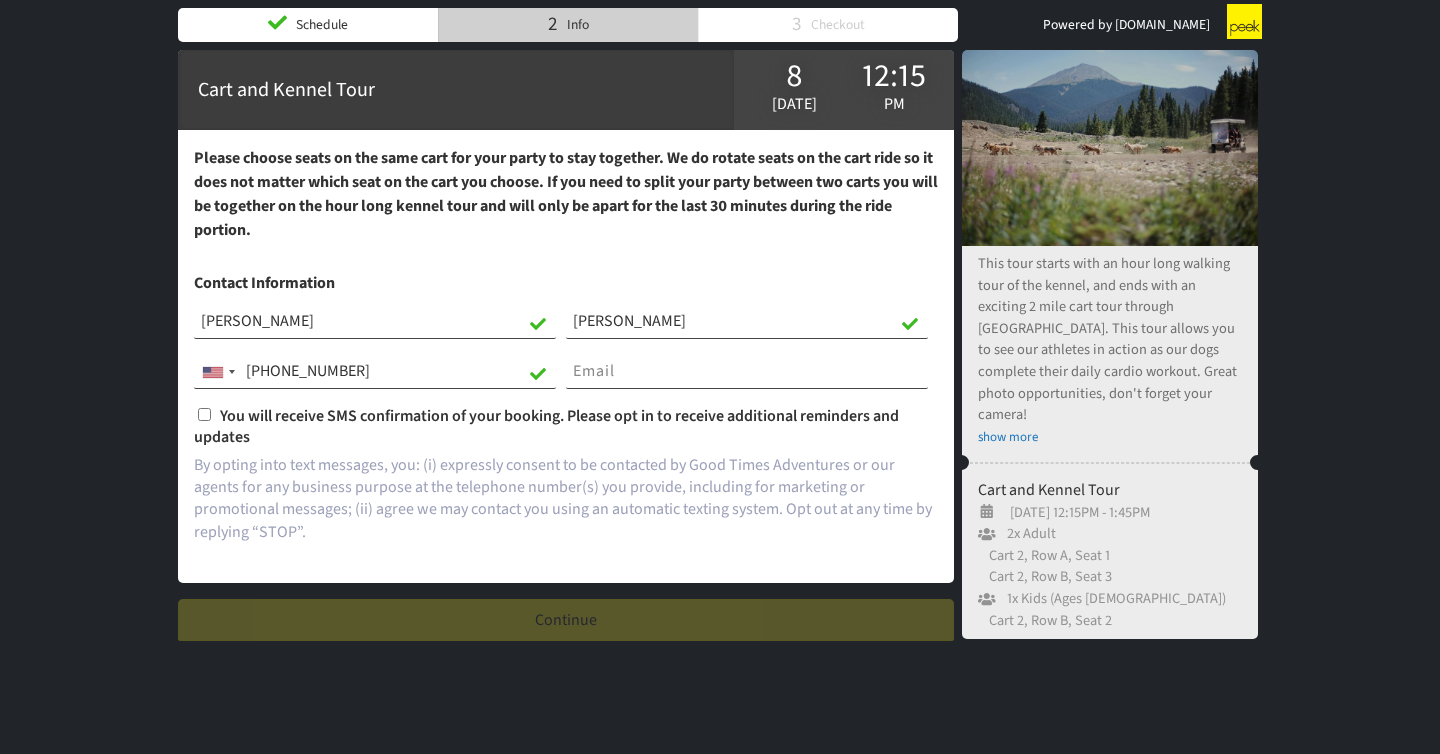 type on "[PHONE_NUMBER]" 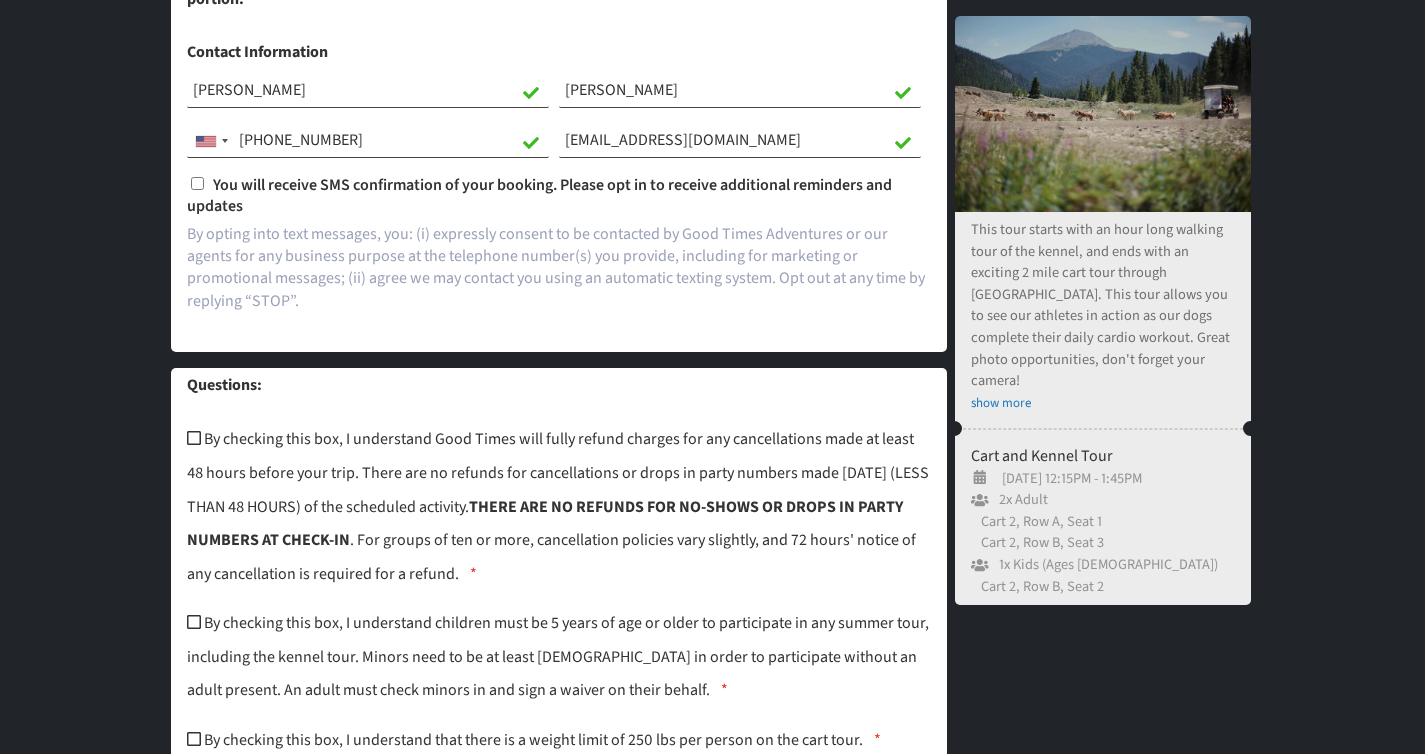 scroll, scrollTop: 232, scrollLeft: 0, axis: vertical 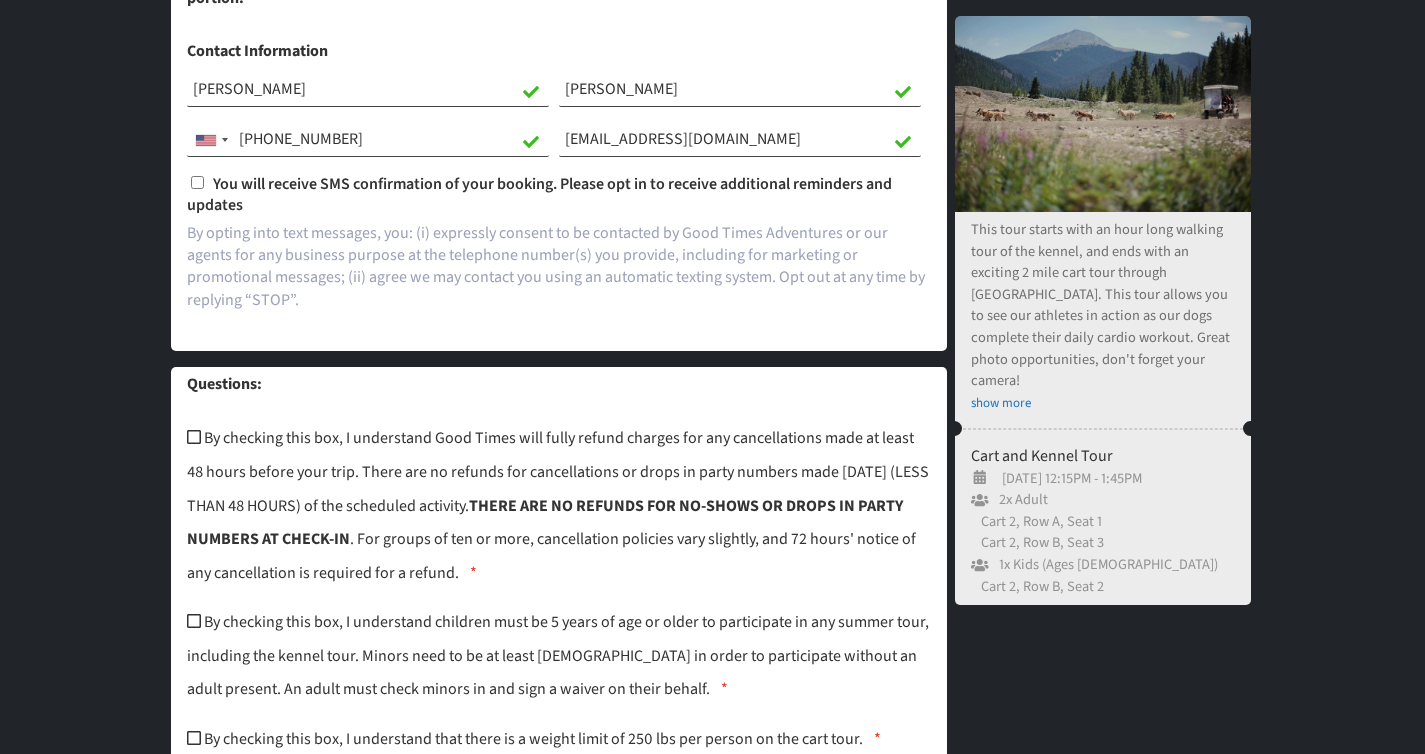 type on "[EMAIL_ADDRESS][DOMAIN_NAME]" 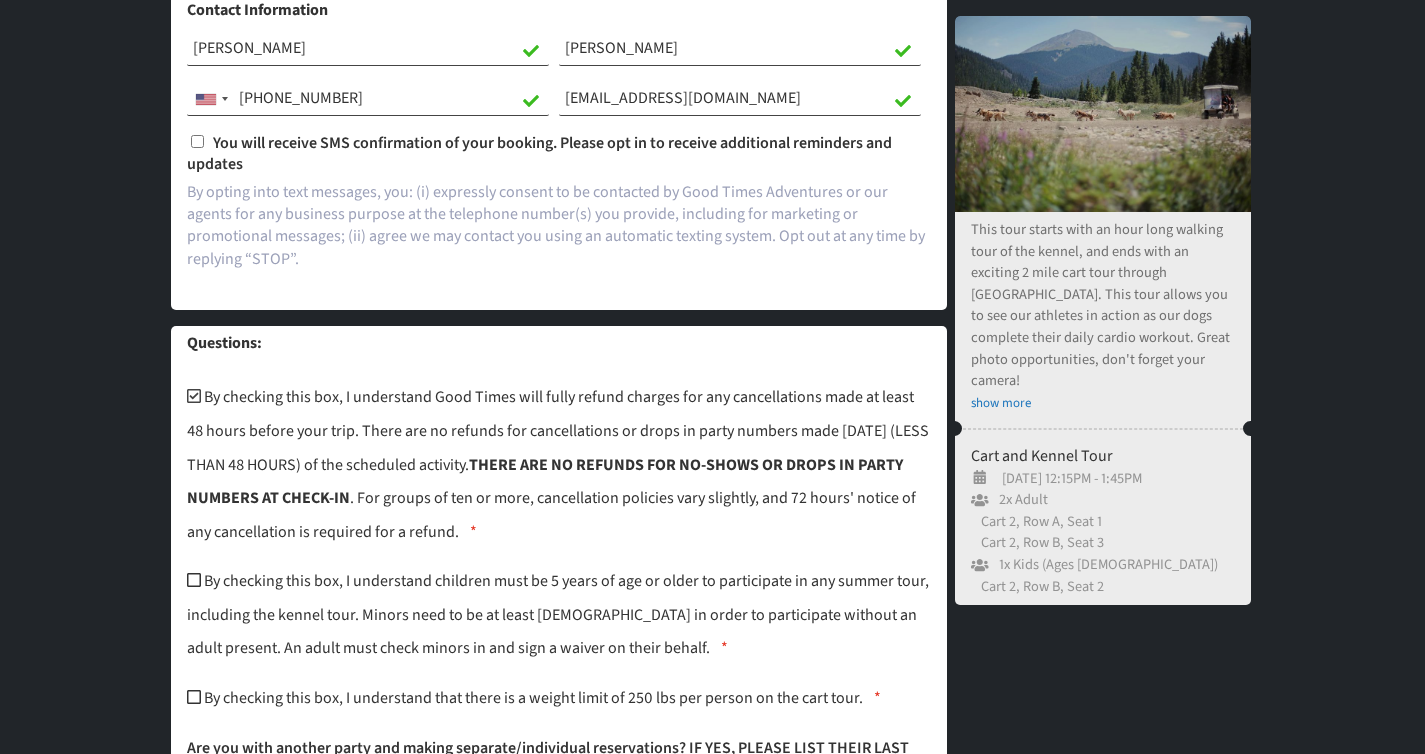 scroll, scrollTop: 280, scrollLeft: 0, axis: vertical 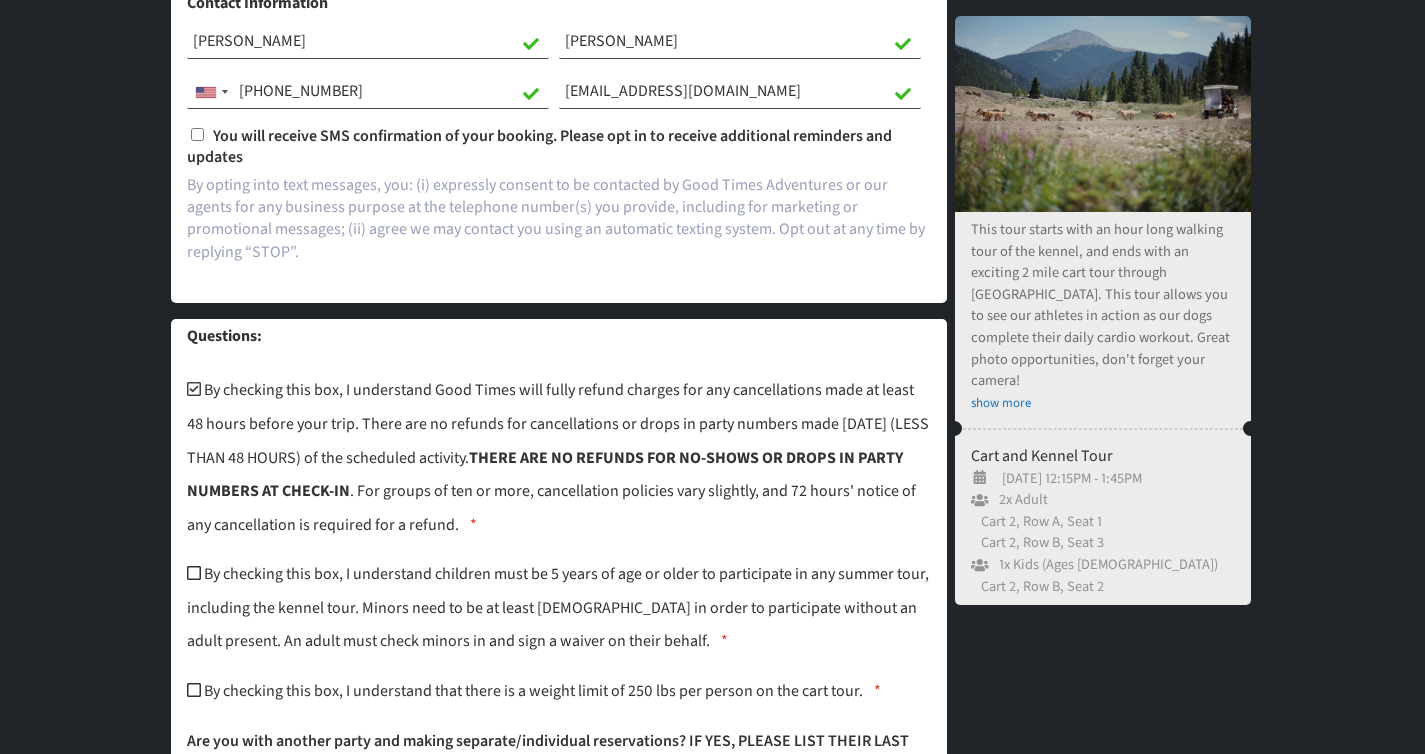 click 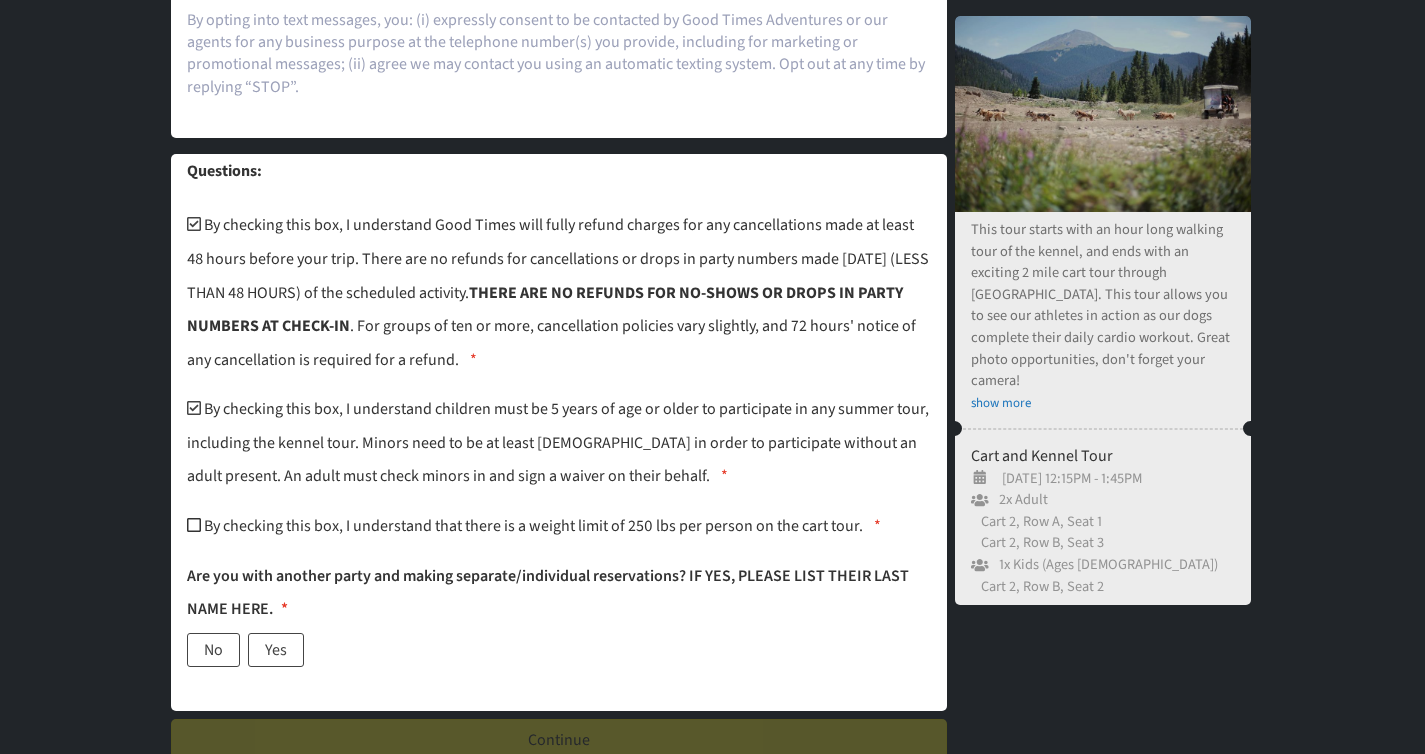 scroll, scrollTop: 448, scrollLeft: 0, axis: vertical 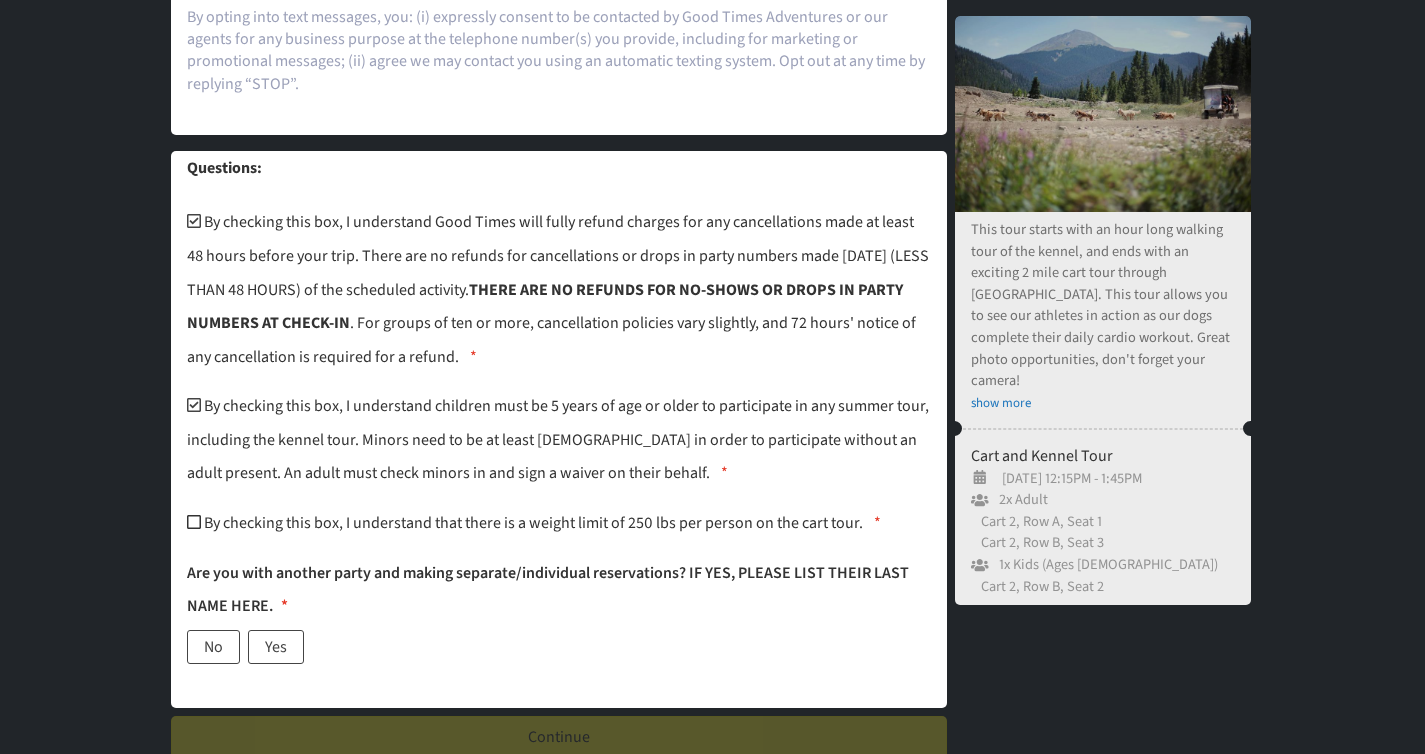 click 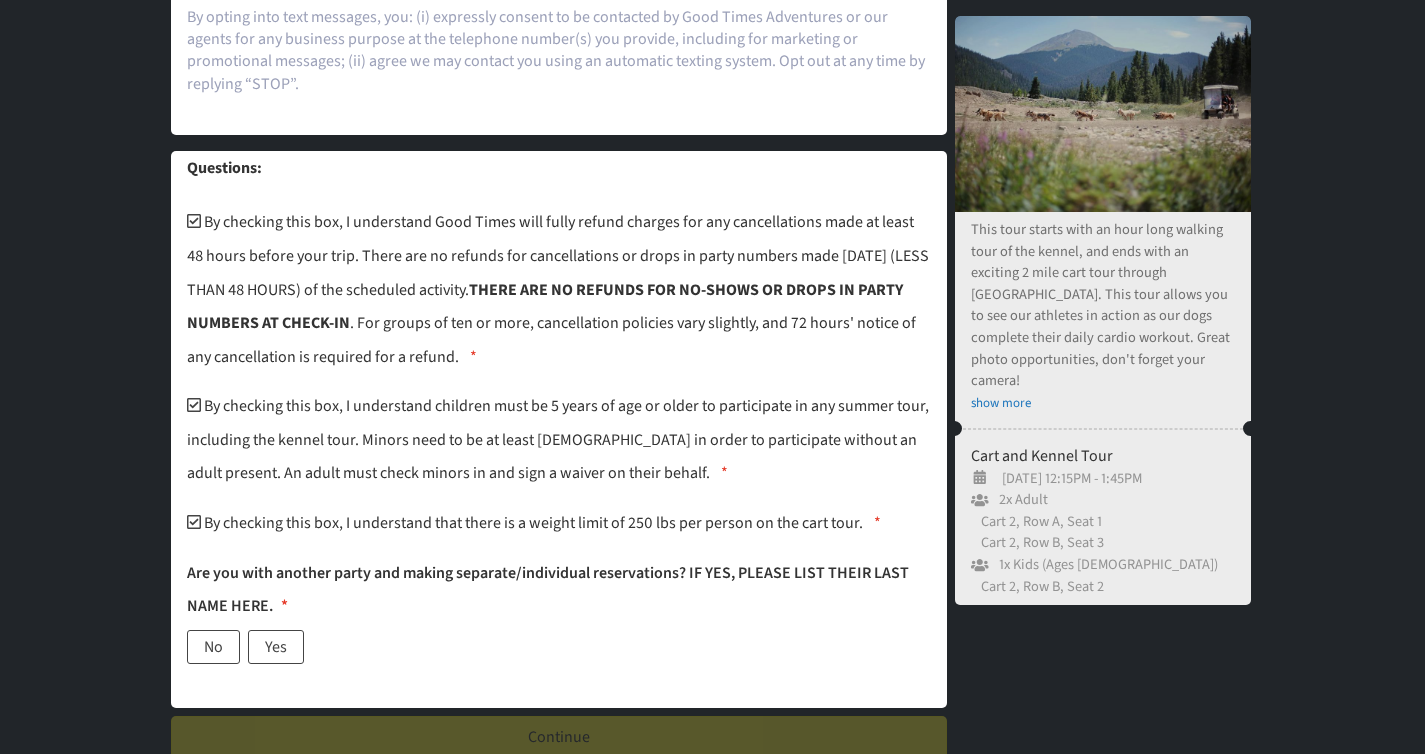 scroll, scrollTop: 524, scrollLeft: 0, axis: vertical 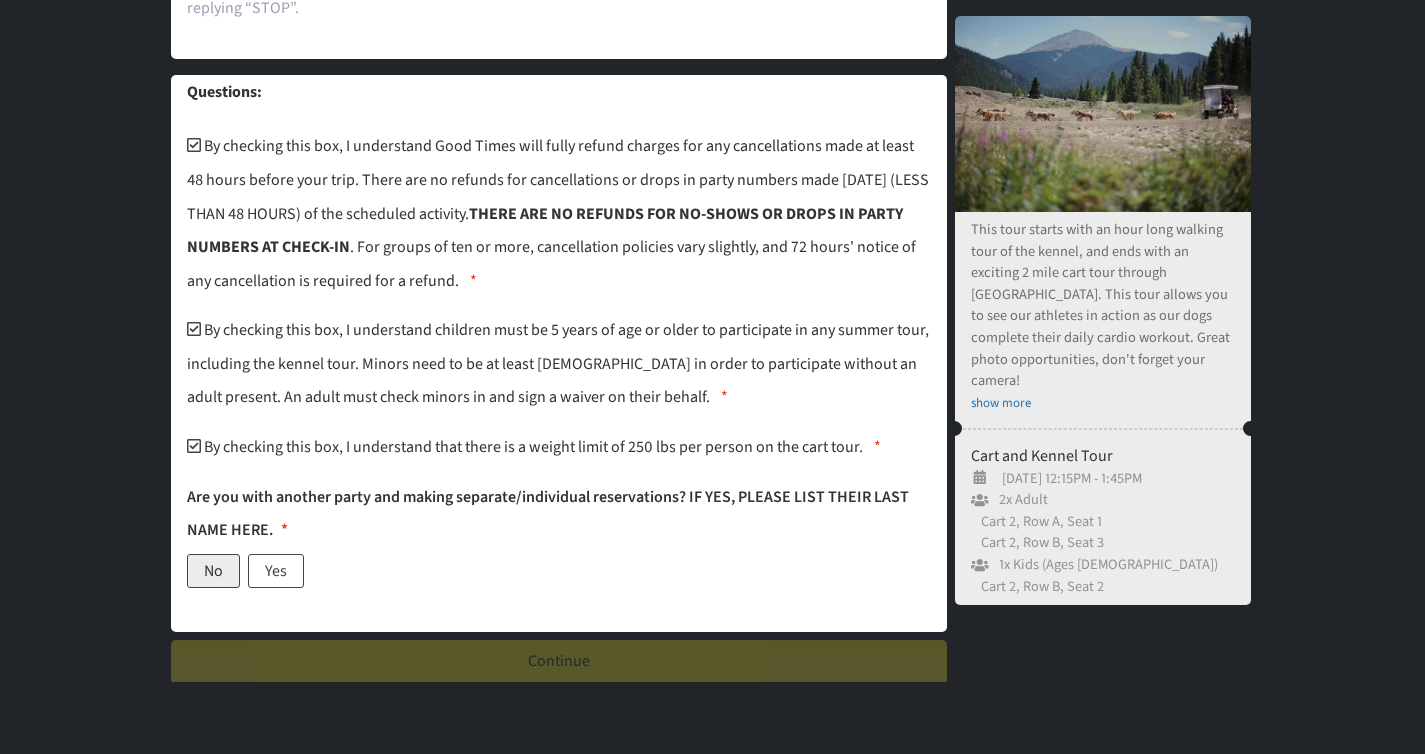 click on "No" at bounding box center [213, 571] 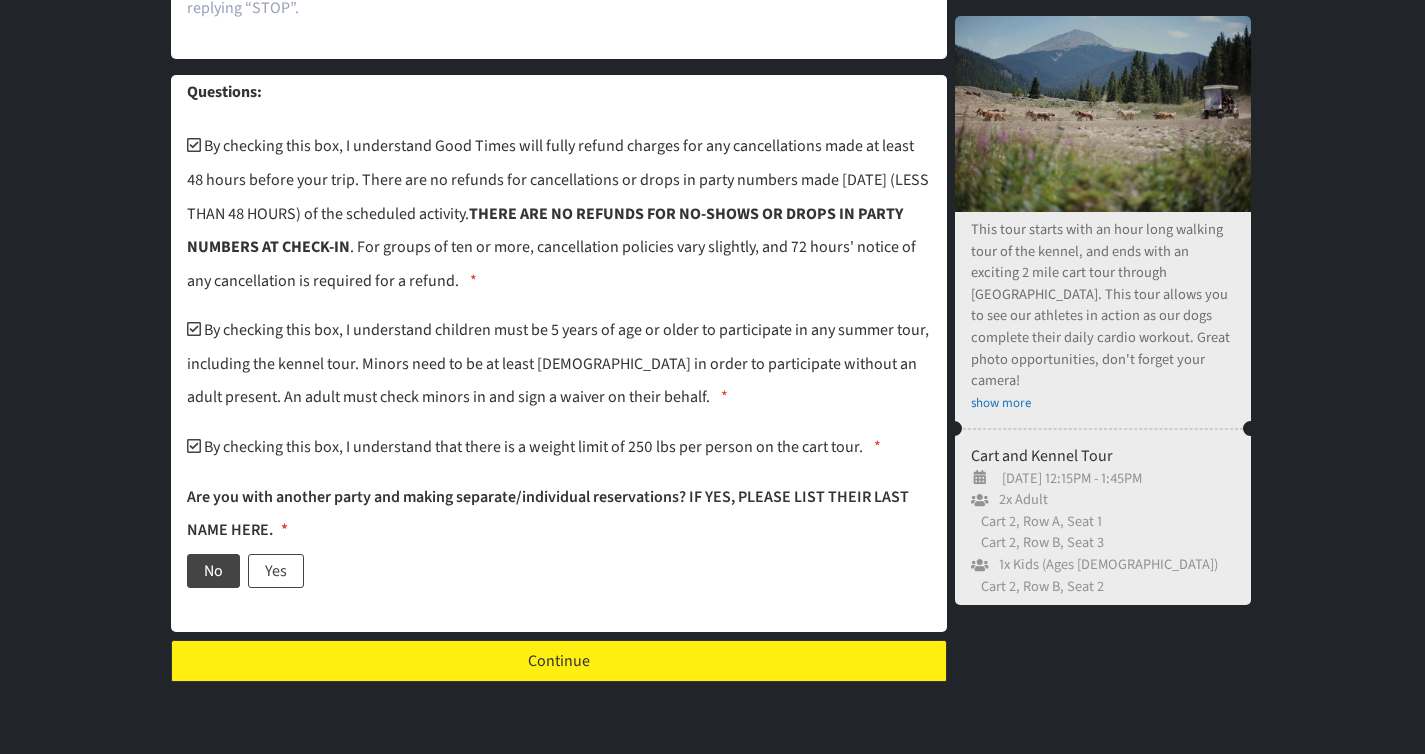 click on "Continue" at bounding box center (559, 661) 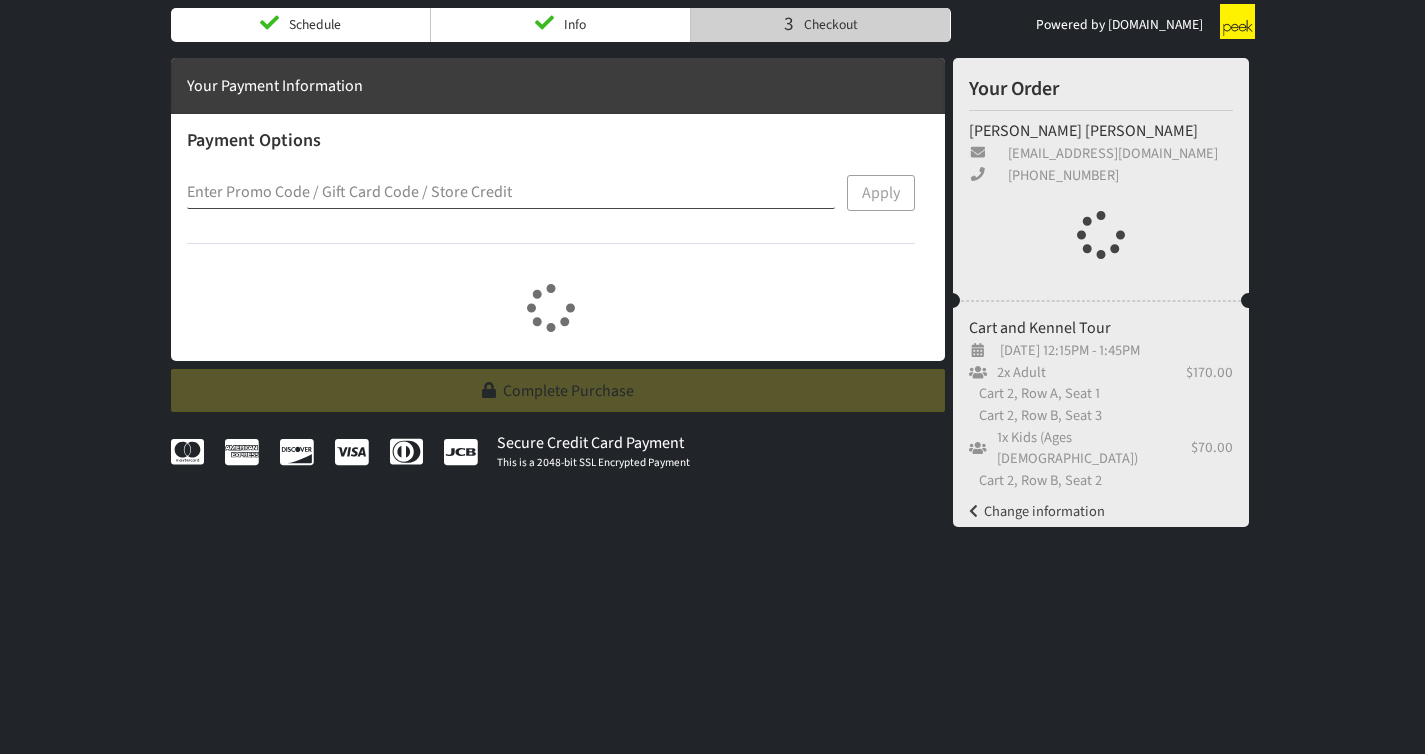 scroll, scrollTop: 0, scrollLeft: 0, axis: both 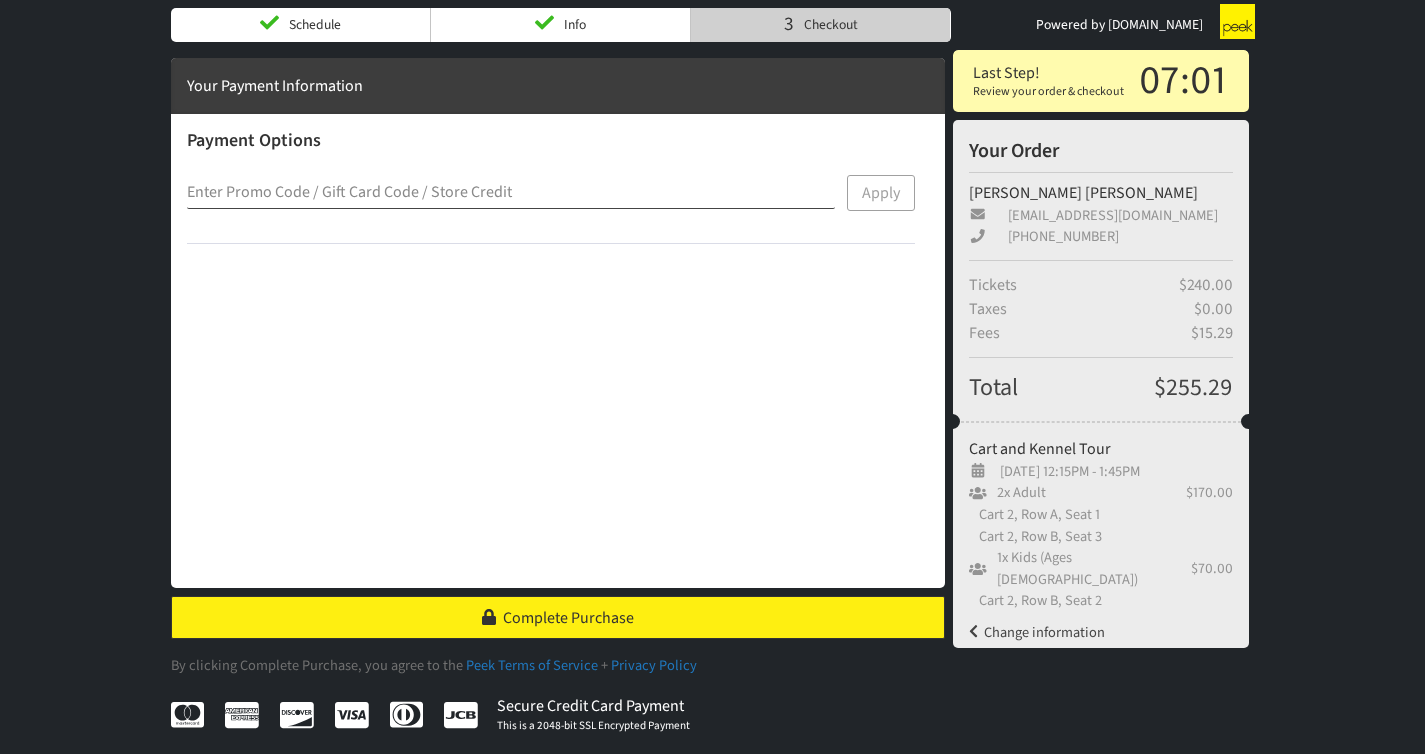 click on "Complete Purchase" at bounding box center [568, 618] 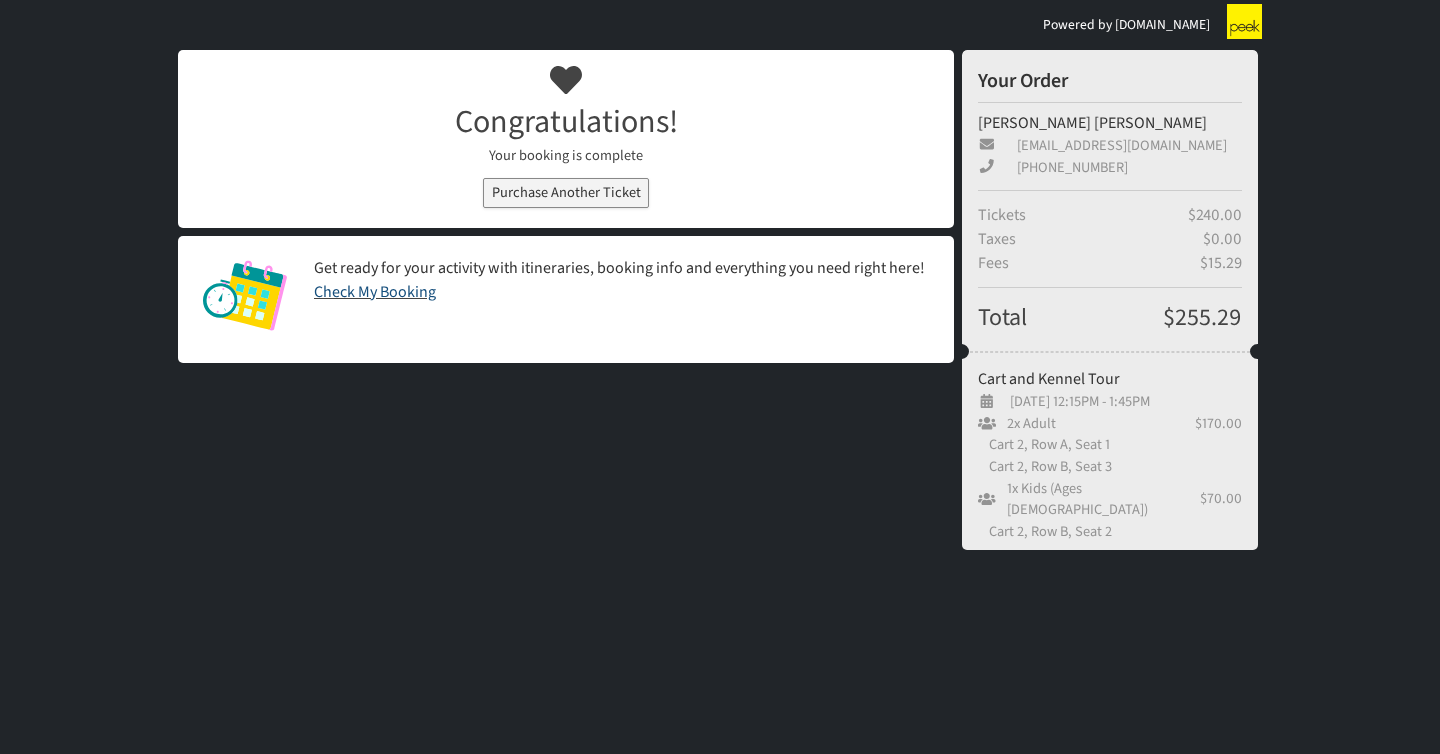 click on "Check My Booking" 